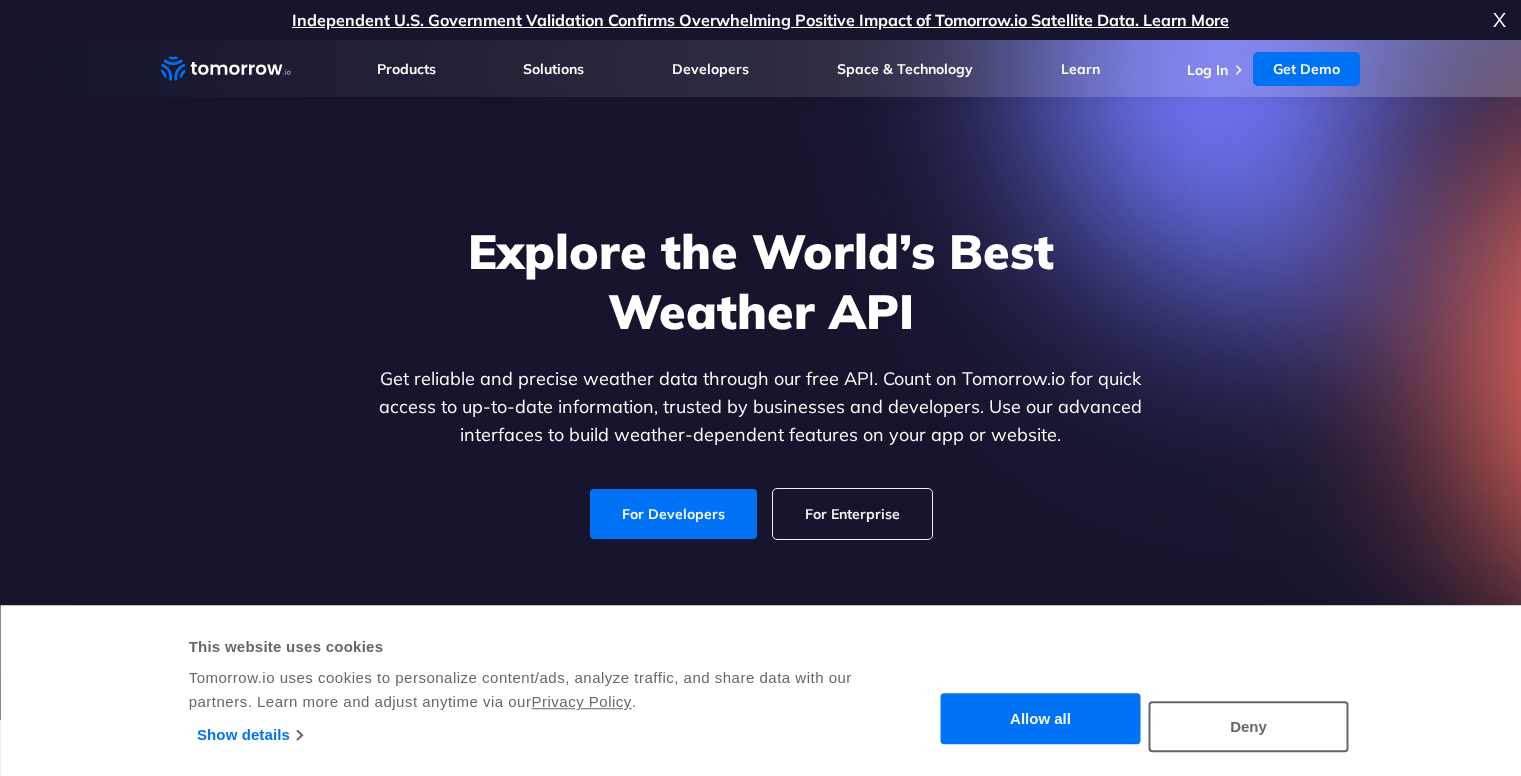 scroll, scrollTop: 0, scrollLeft: 0, axis: both 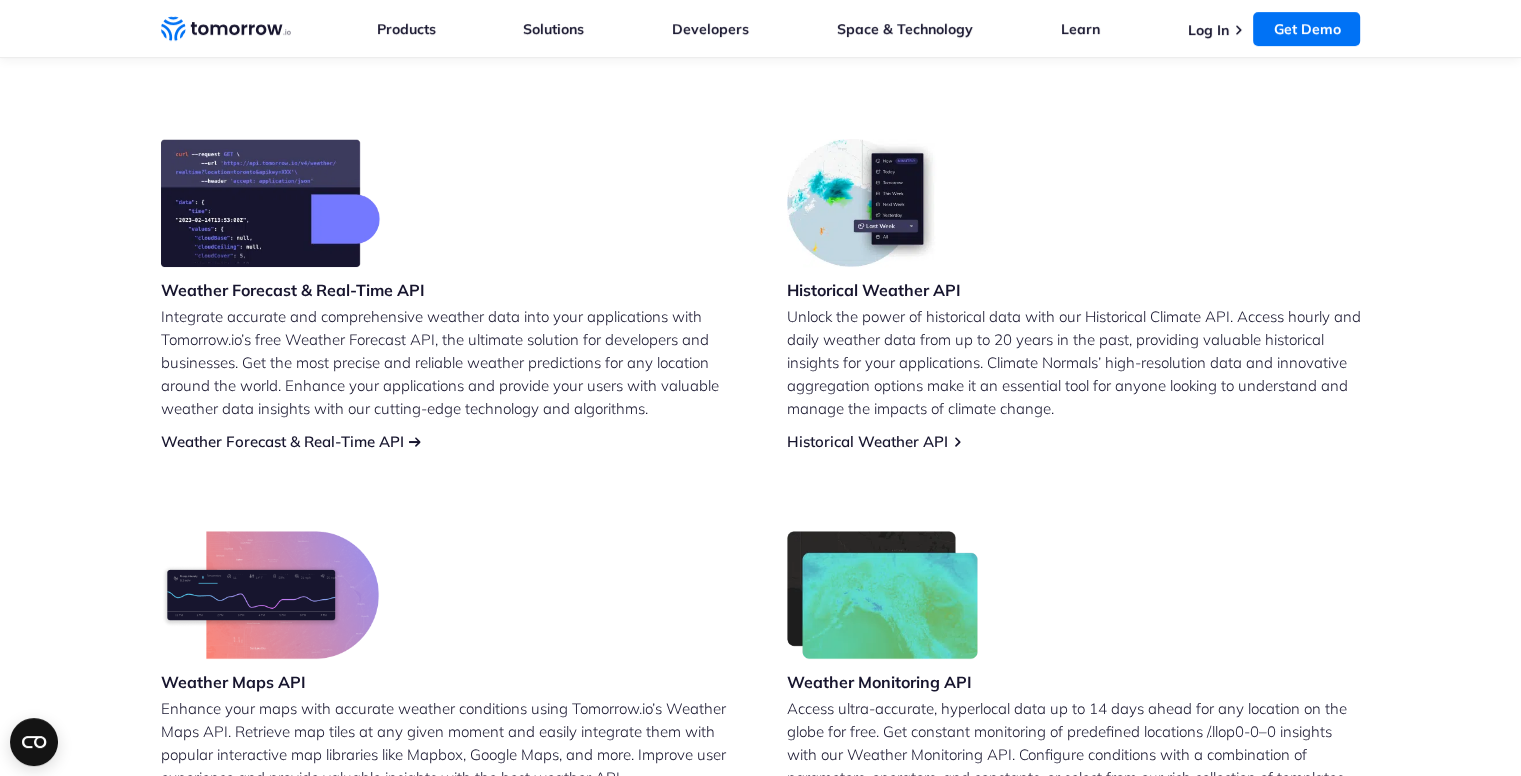 click on "Weather Forecast & Real-Time API" at bounding box center (282, 441) 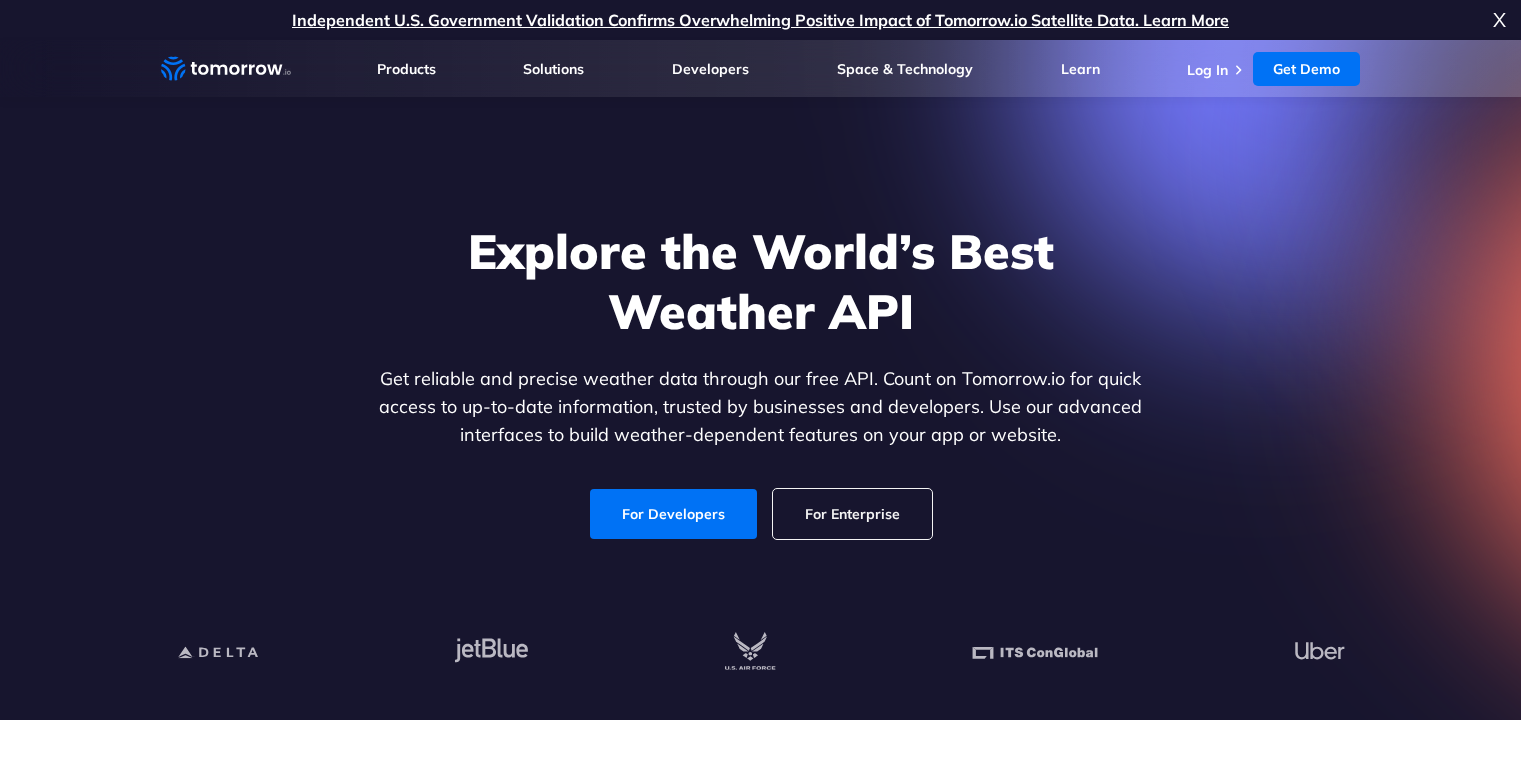 scroll, scrollTop: 0, scrollLeft: 0, axis: both 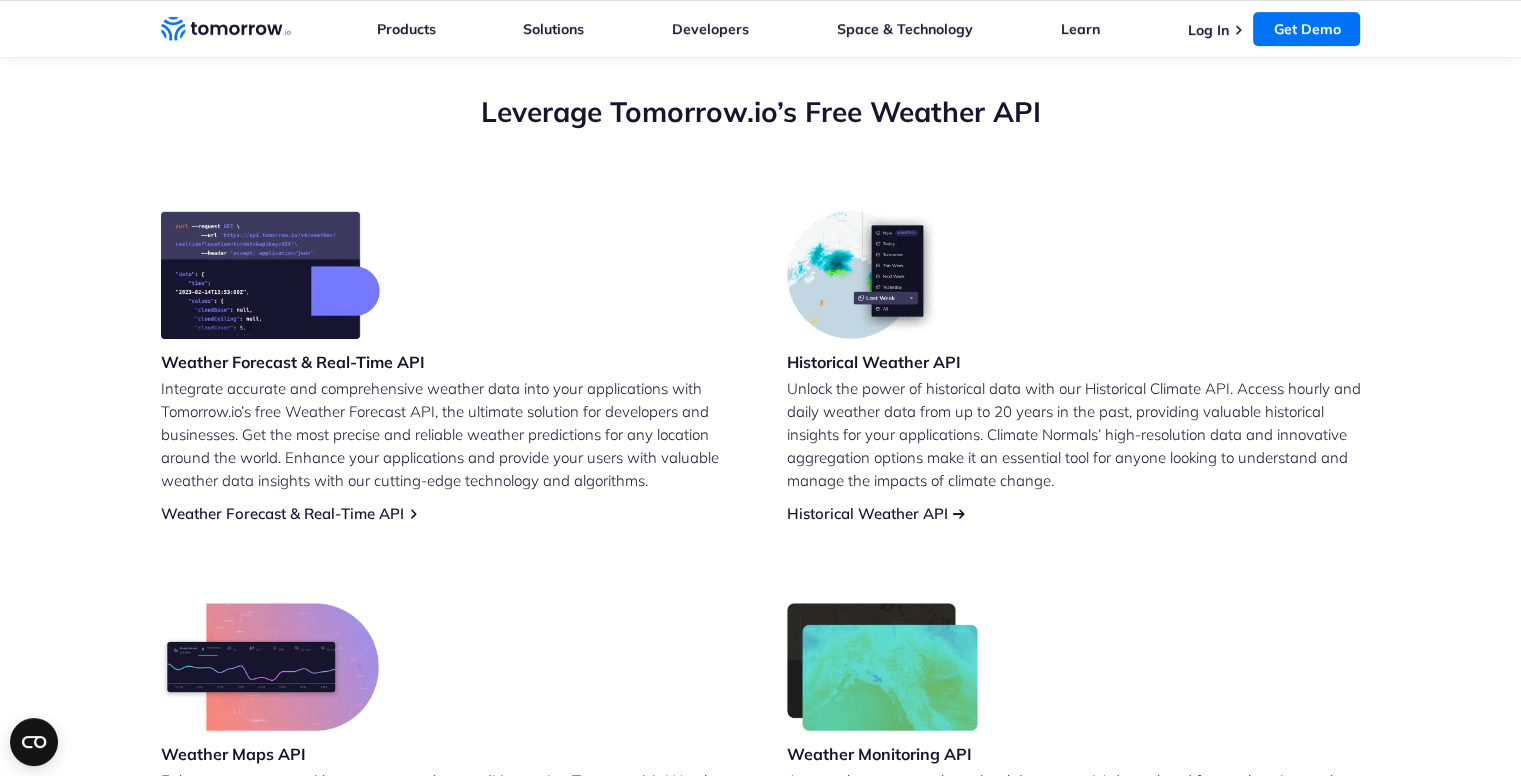 click on "Historical Weather API" at bounding box center (867, 513) 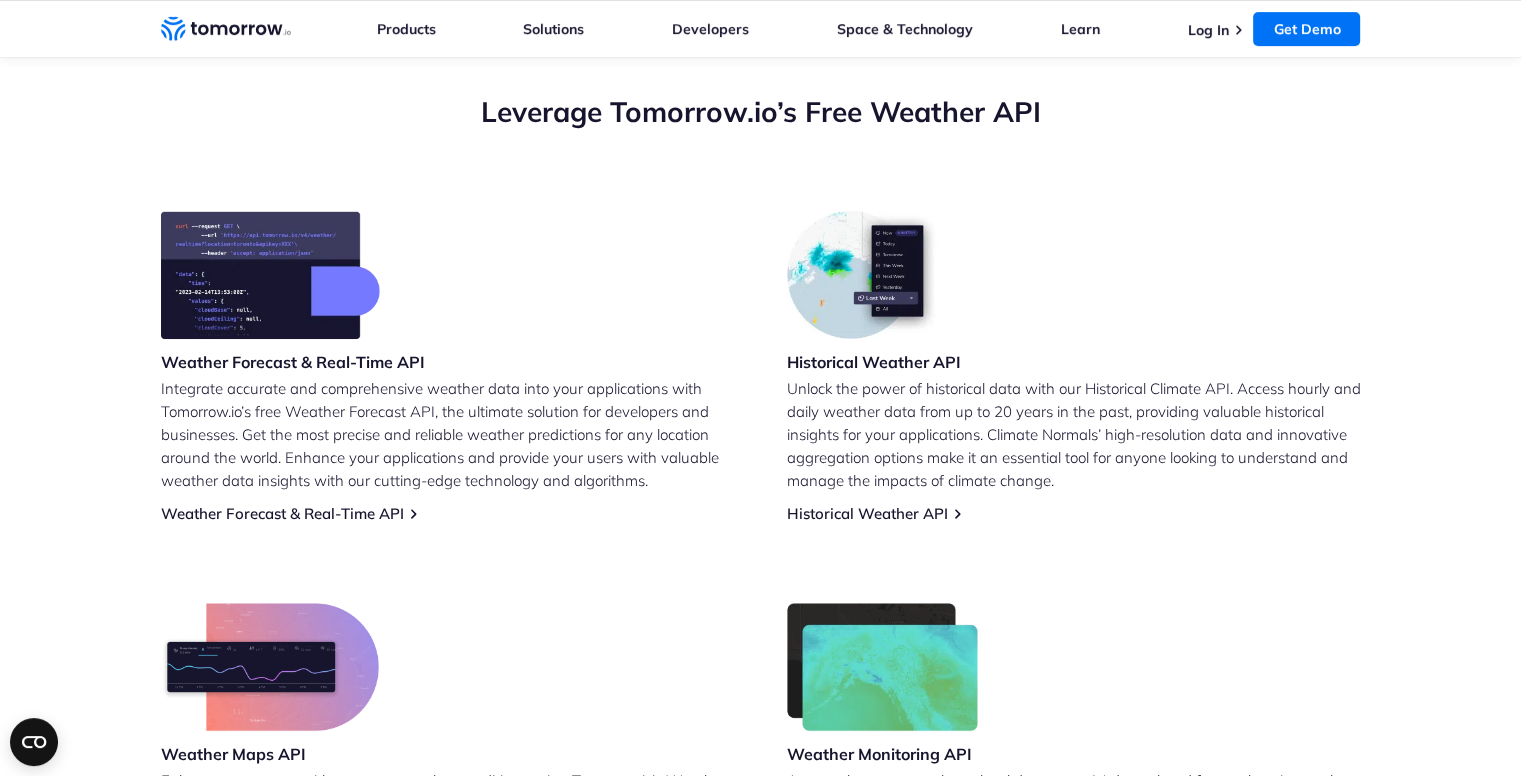 click on "Weather Forecast & Real-Time API" at bounding box center (293, 362) 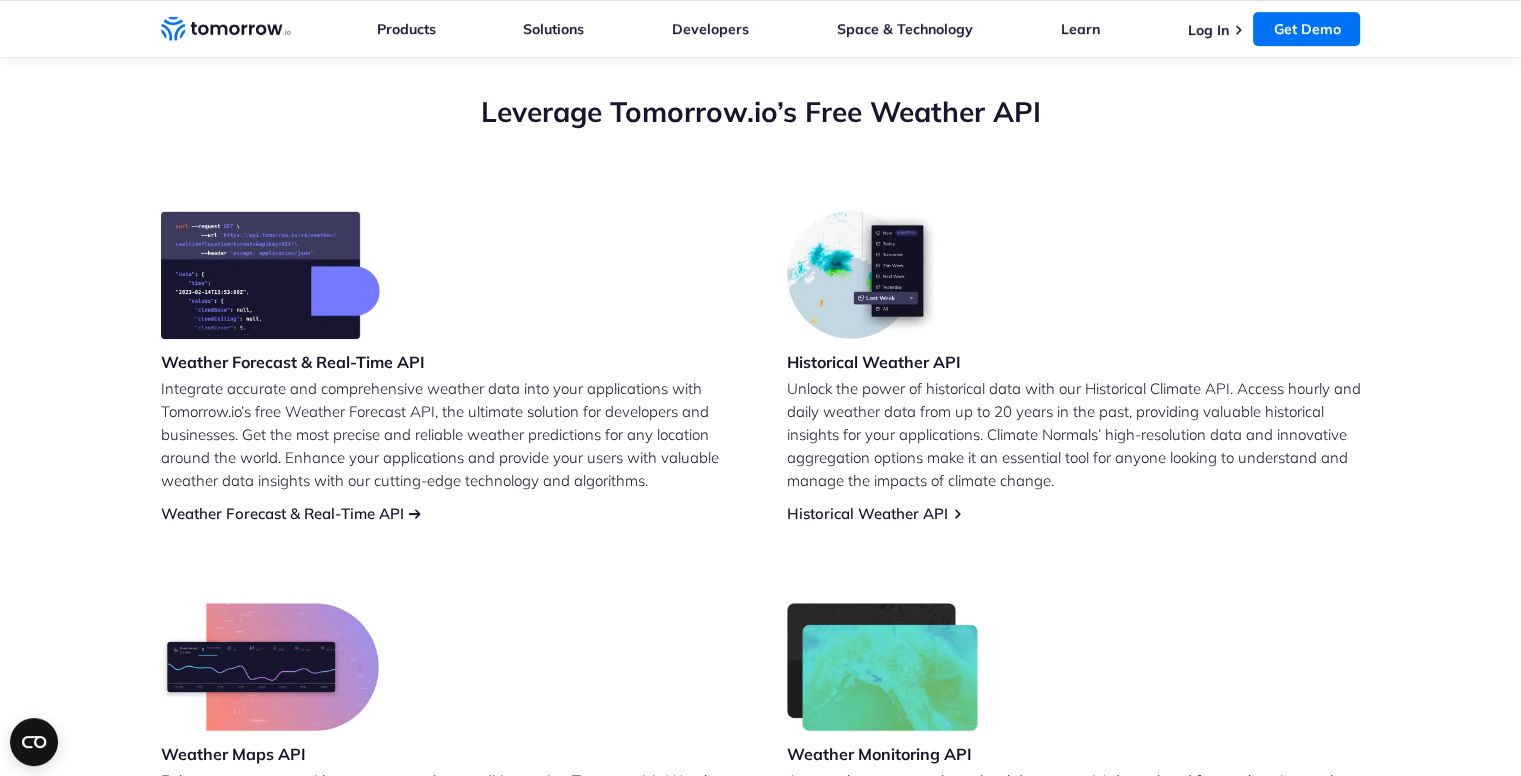 click on "Weather Forecast & Real-Time API" at bounding box center [282, 513] 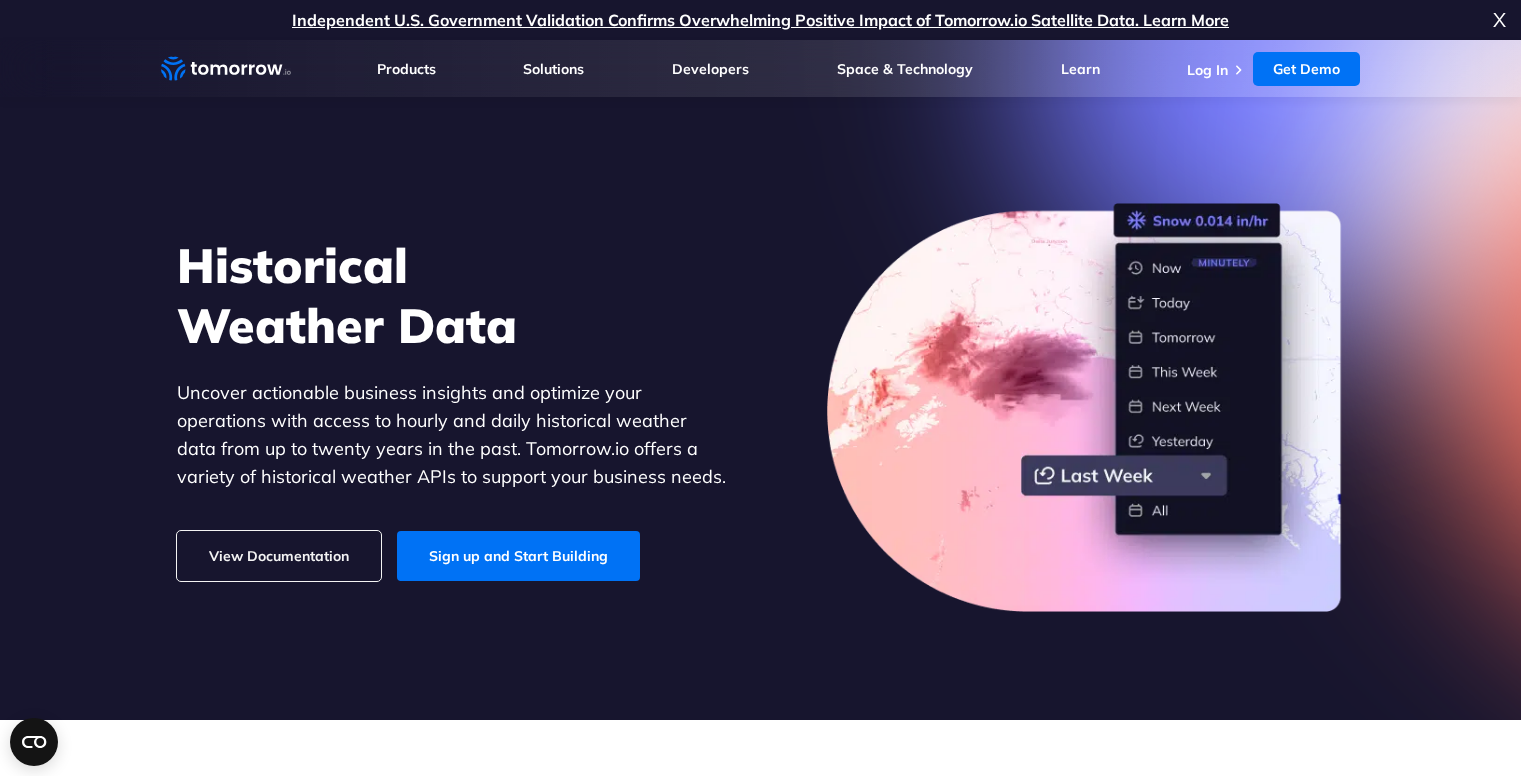 scroll, scrollTop: 172, scrollLeft: 0, axis: vertical 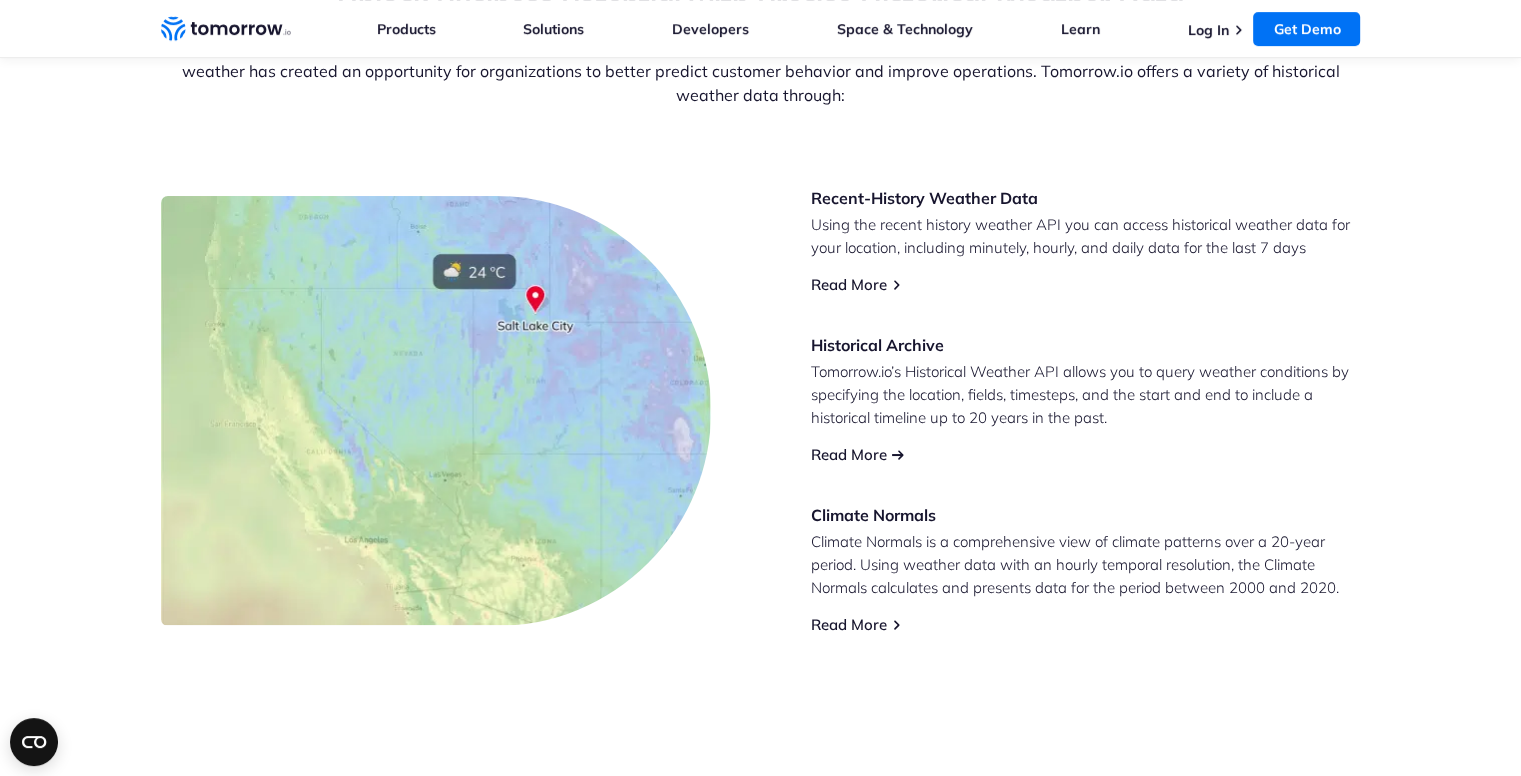click on "Read More" at bounding box center [849, 454] 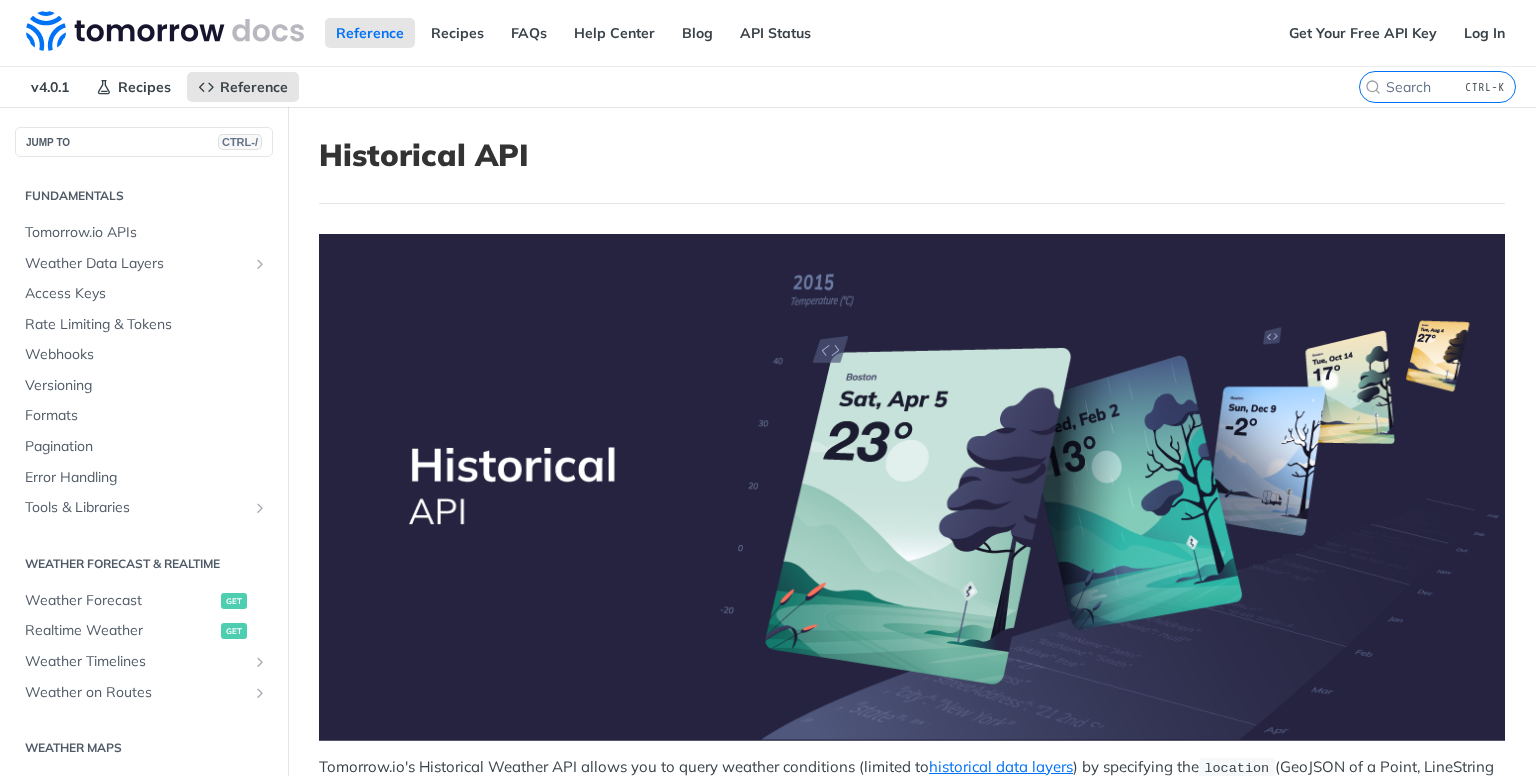 scroll, scrollTop: 0, scrollLeft: 0, axis: both 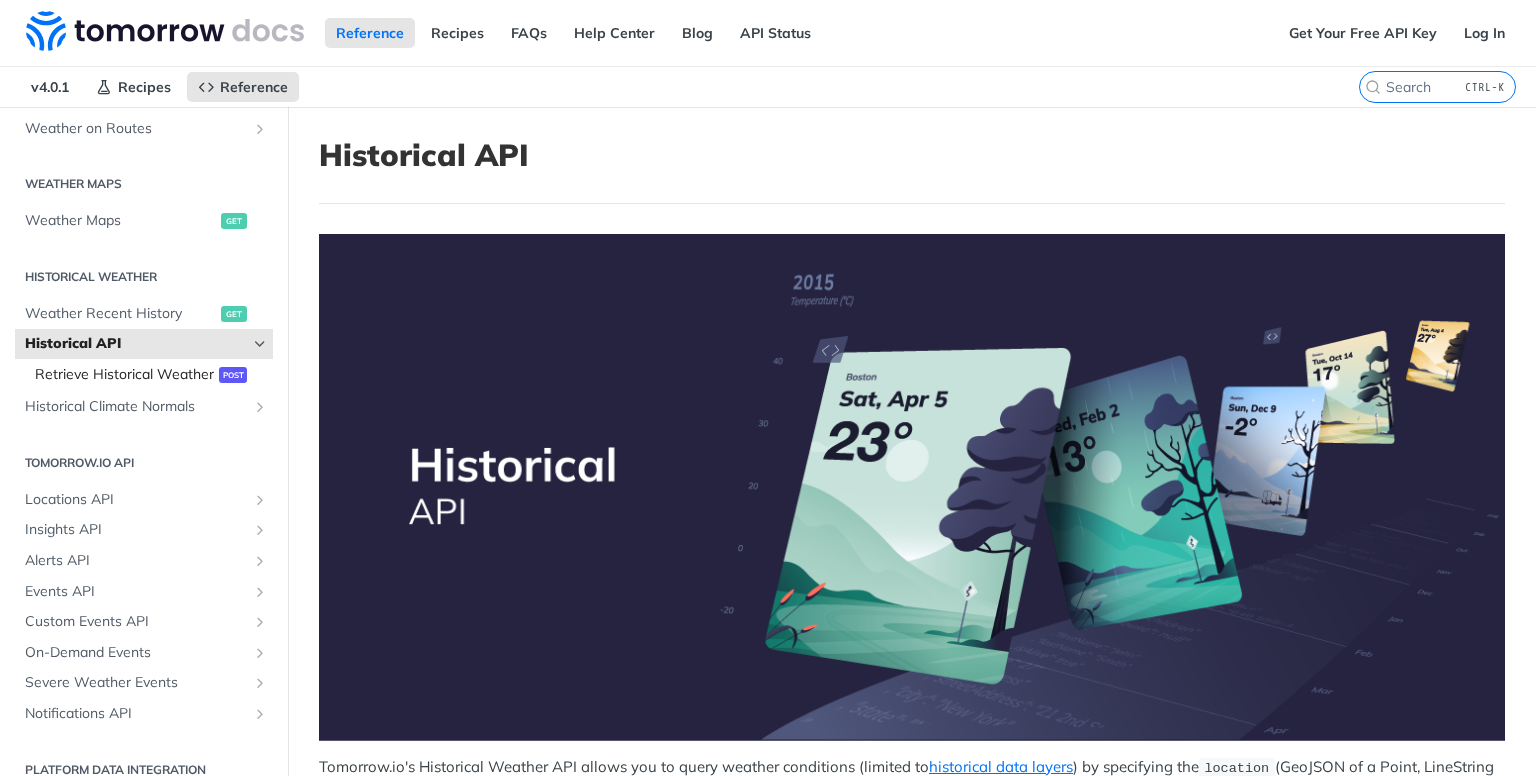 click on "Retrieve Historical Weather" at bounding box center (124, 375) 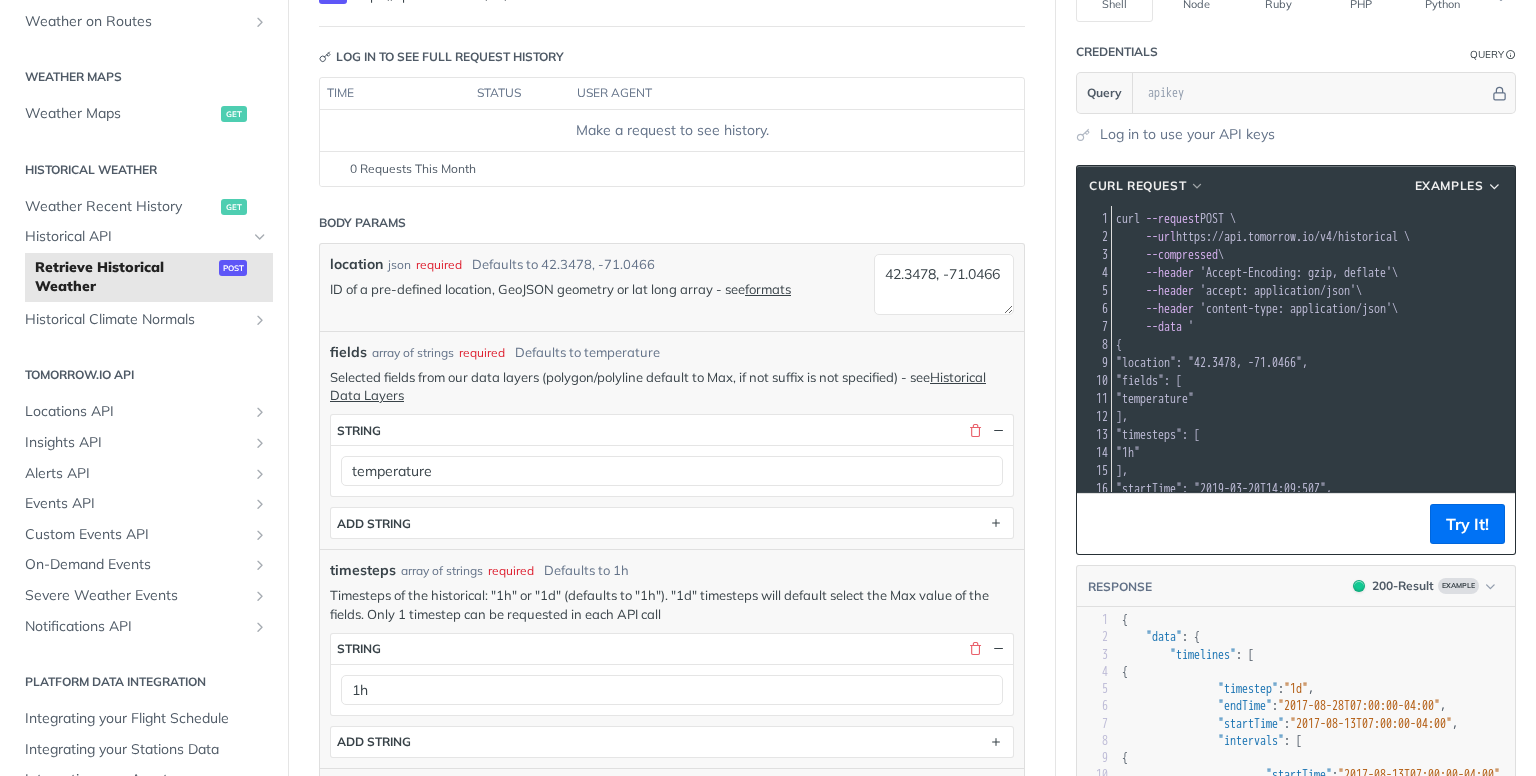 scroll, scrollTop: 0, scrollLeft: 0, axis: both 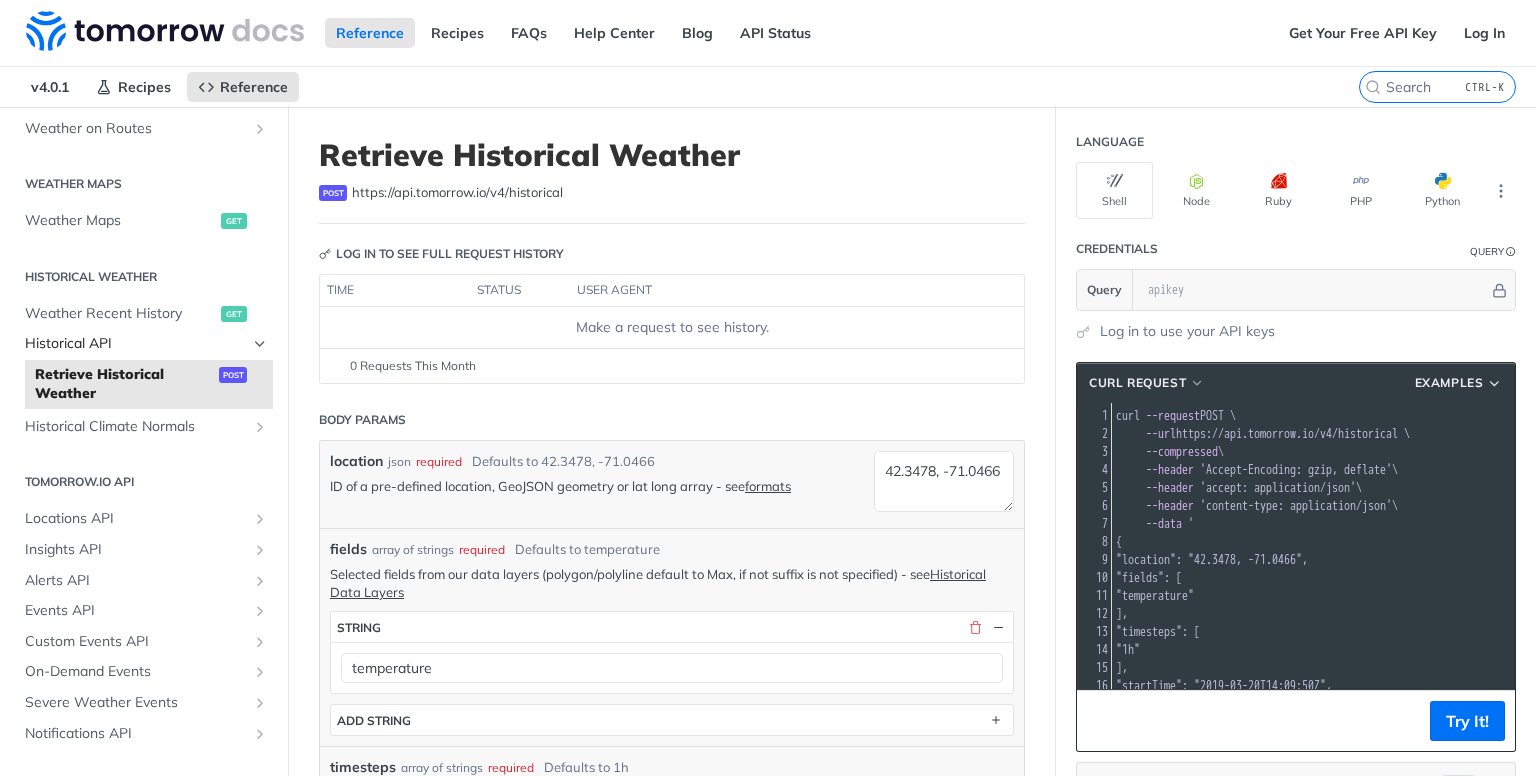 click on "Historical API" at bounding box center [136, 344] 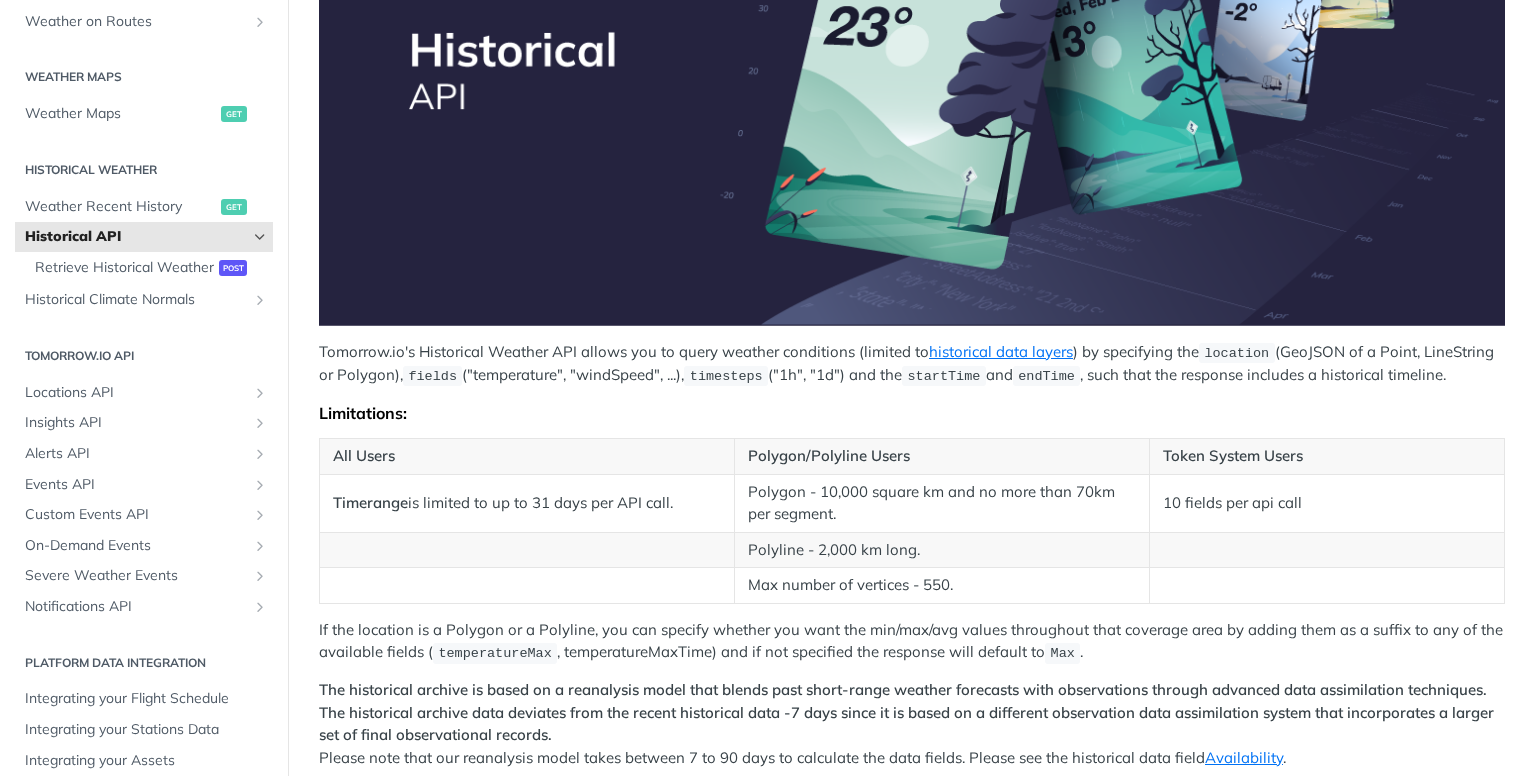scroll, scrollTop: 383, scrollLeft: 0, axis: vertical 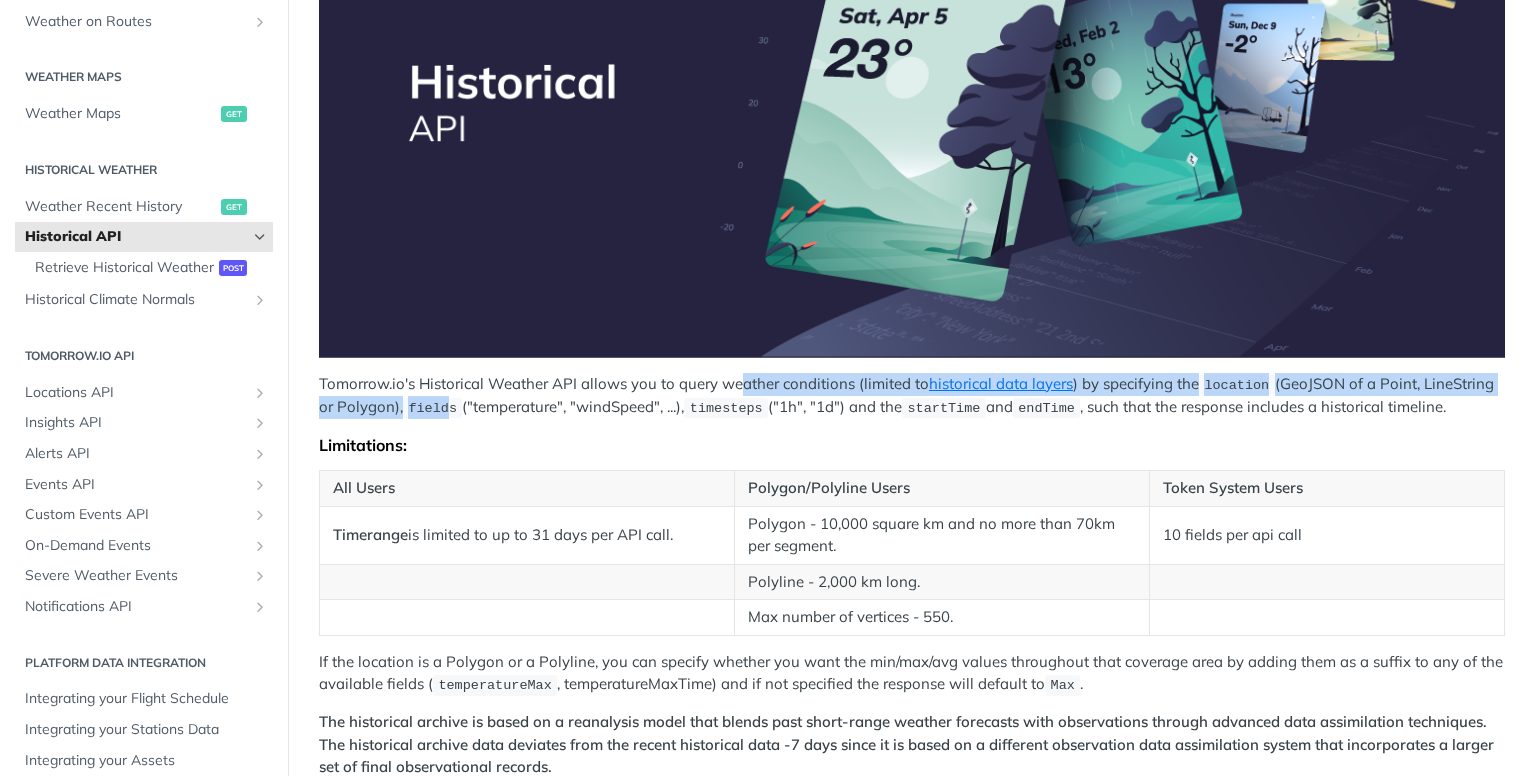 drag, startPoint x: 521, startPoint y: 390, endPoint x: 746, endPoint y: 386, distance: 225.03555 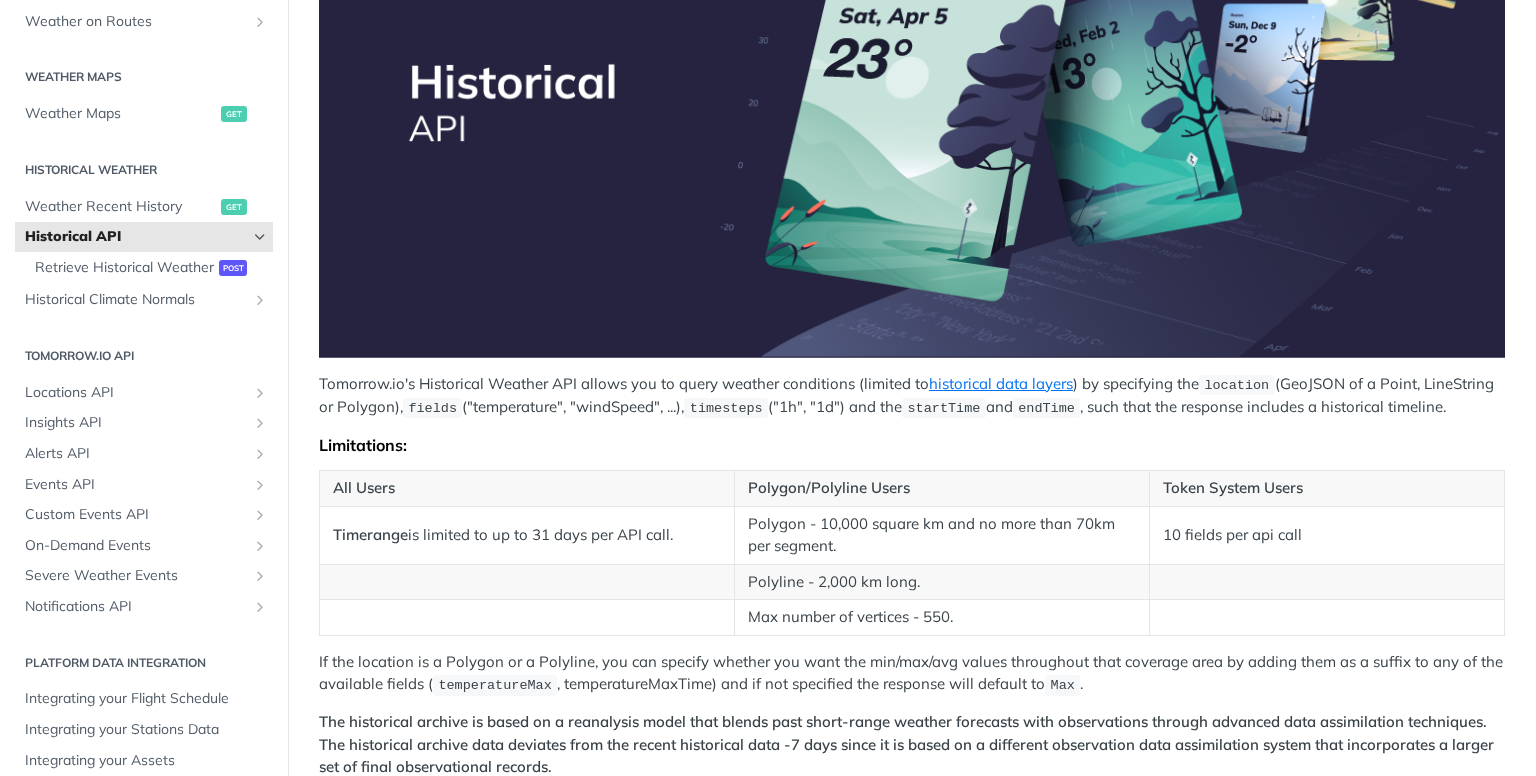 click on "Tomorrow.io's Historical Weather API allows you to query weather conditions (limited to  historical data layers ) by specifying the  location  (GeoJSON of a Point, LineString or Polygon),  fields  ("temperature", "windSpeed", ...),  timesteps  ("1h", "1d") and the  startTime  and  endTime , such that the response includes a historical timeline." at bounding box center [912, 396] 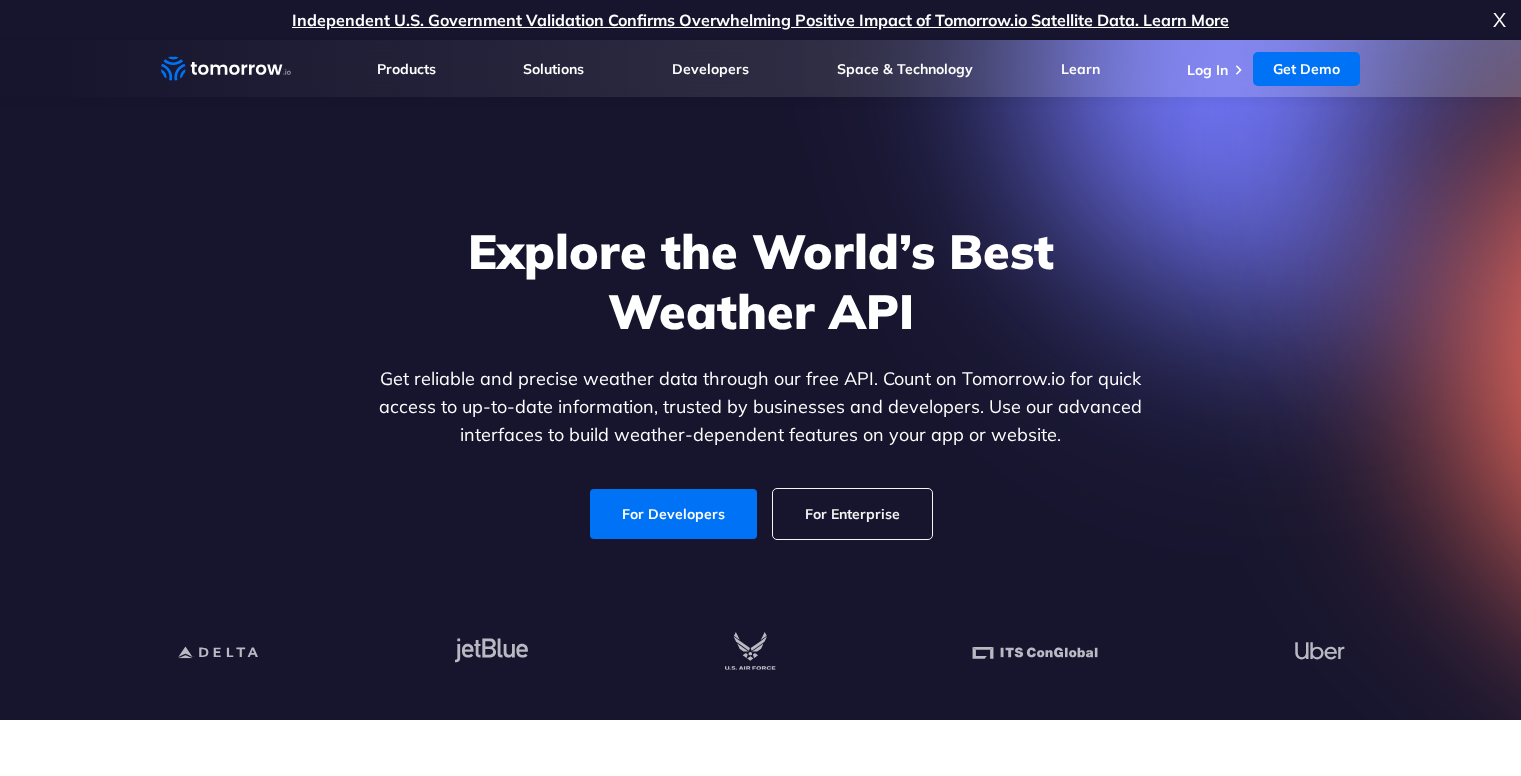 scroll, scrollTop: 0, scrollLeft: 0, axis: both 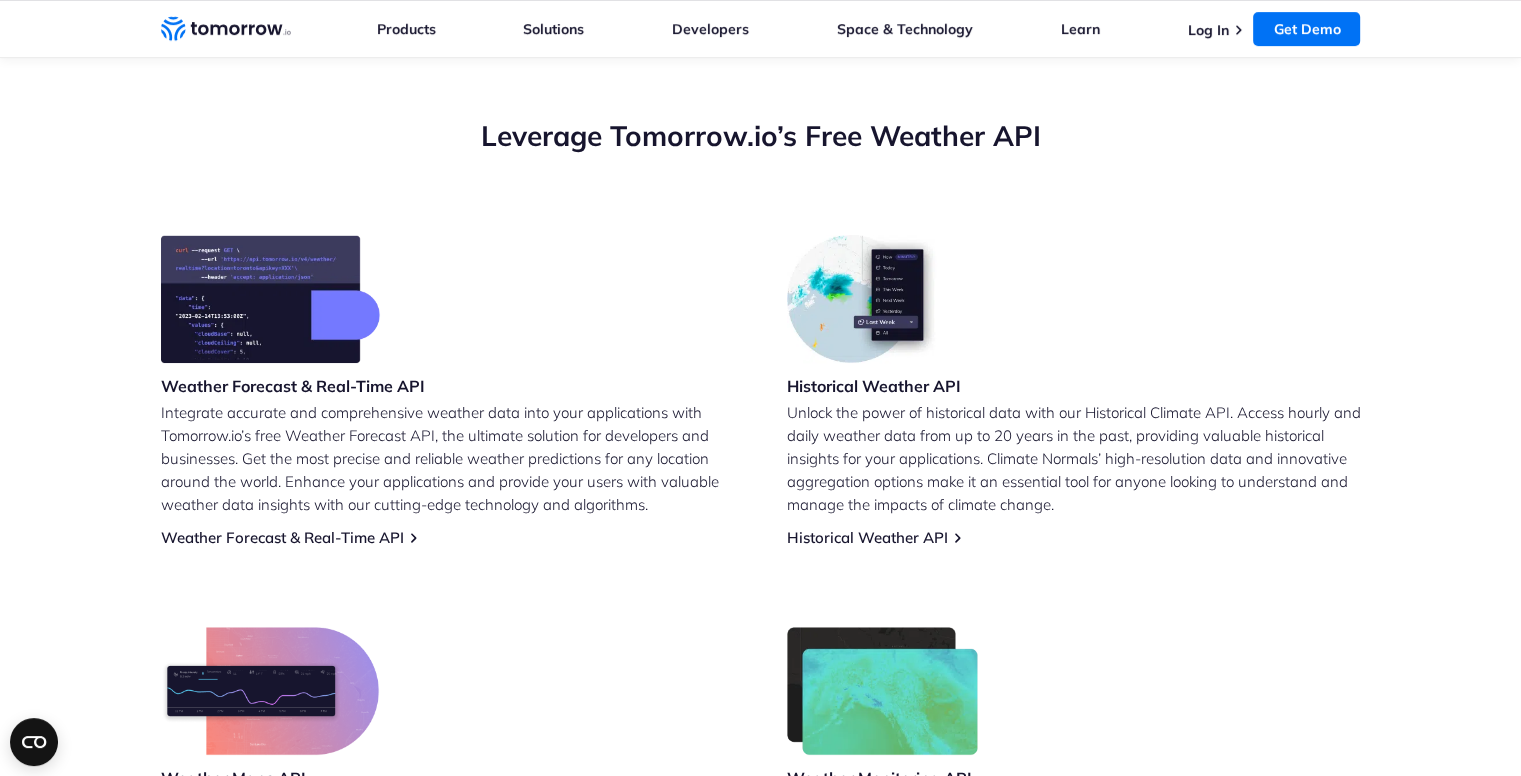 click at bounding box center [270, 299] 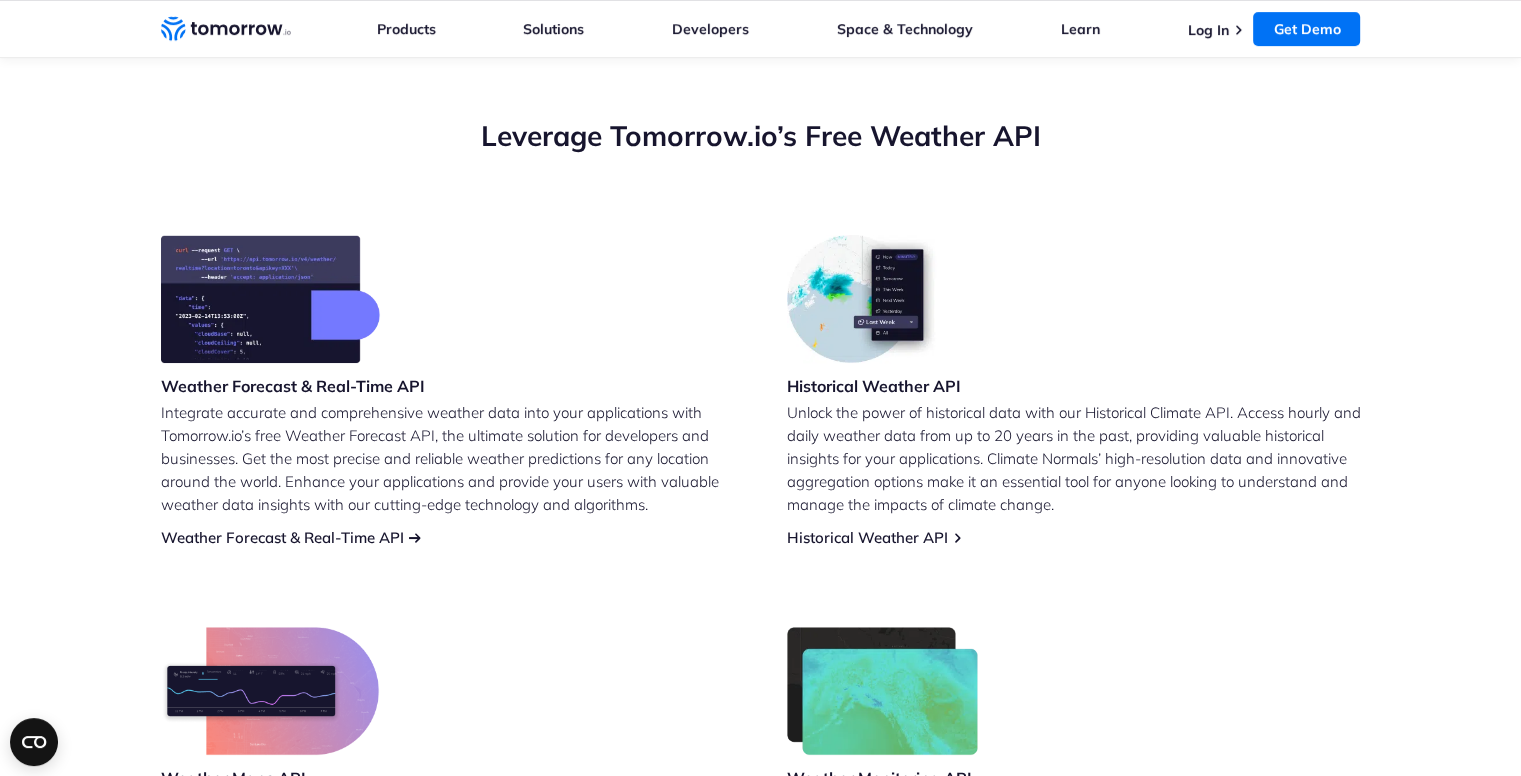 click on "Weather Forecast & Real-Time API" at bounding box center (282, 537) 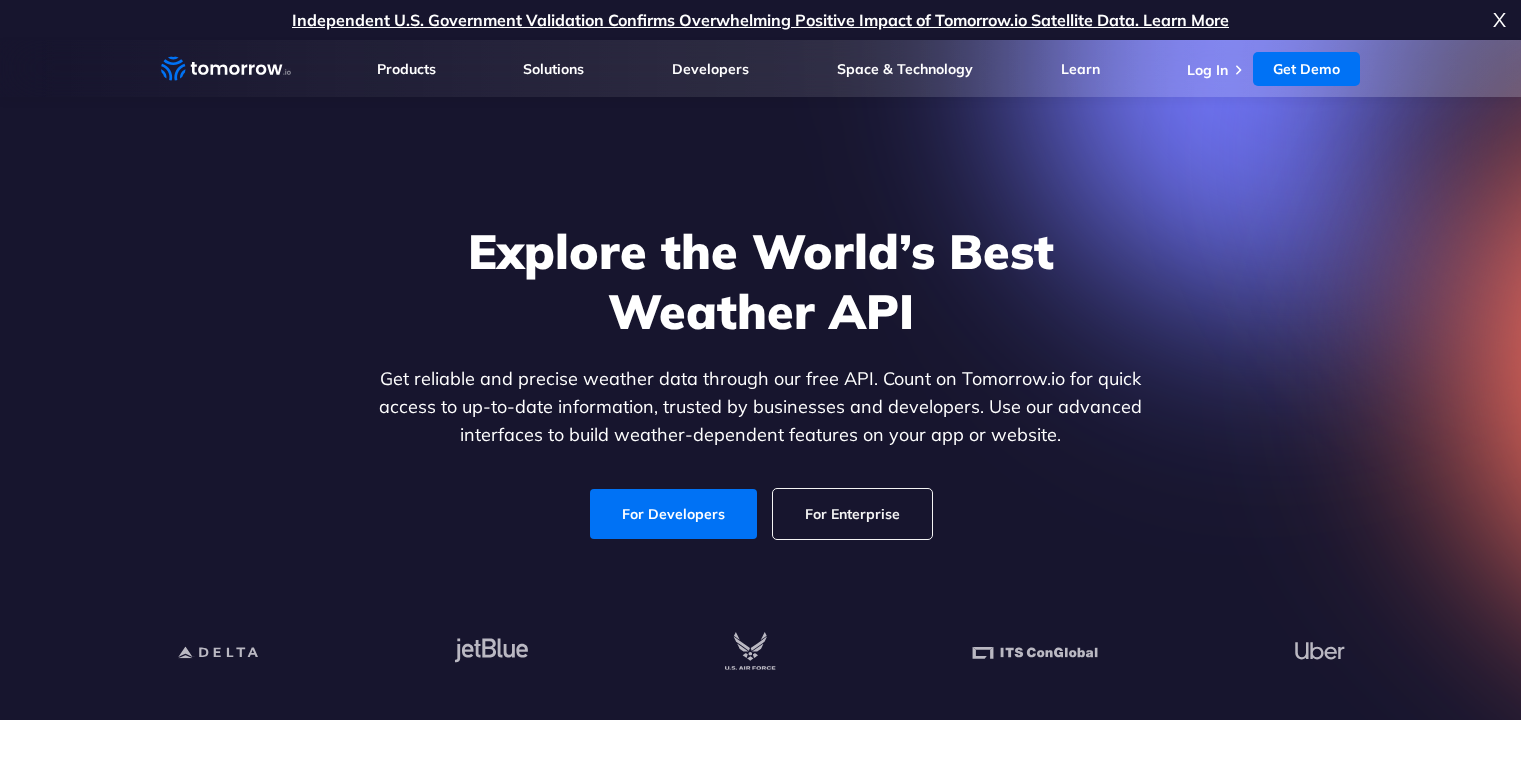 scroll, scrollTop: 0, scrollLeft: 0, axis: both 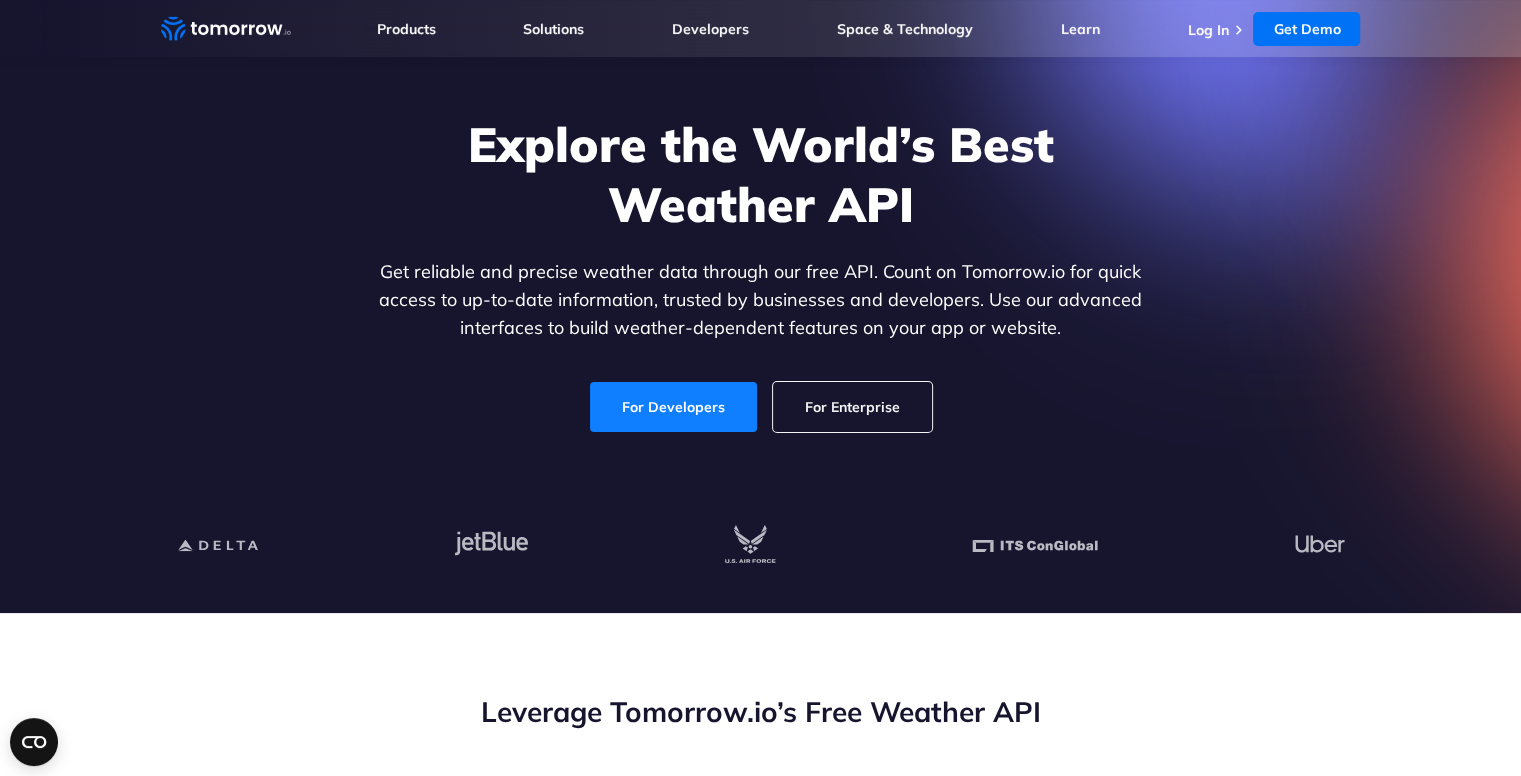 click on "For Developers" at bounding box center [673, 407] 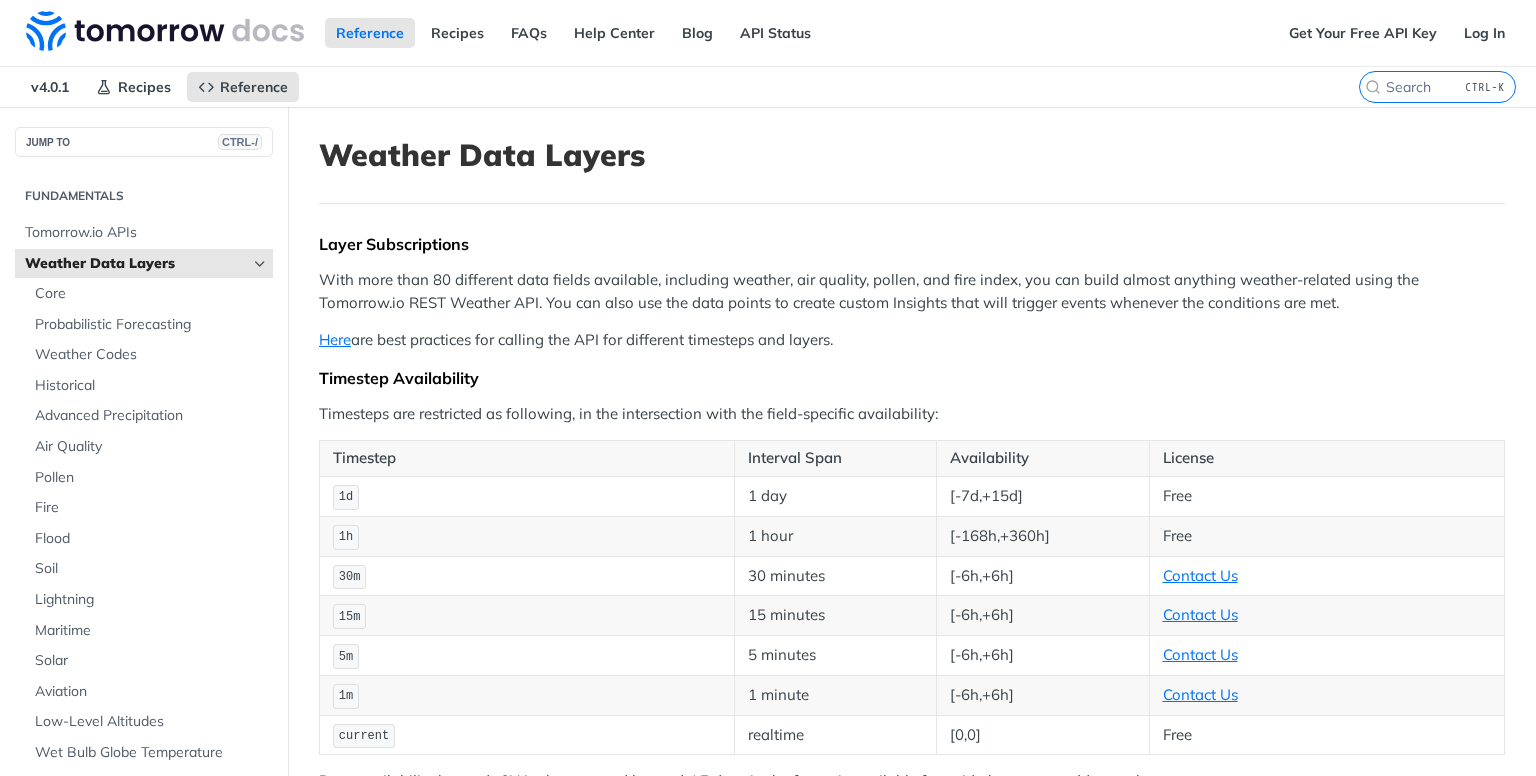 scroll, scrollTop: 0, scrollLeft: 0, axis: both 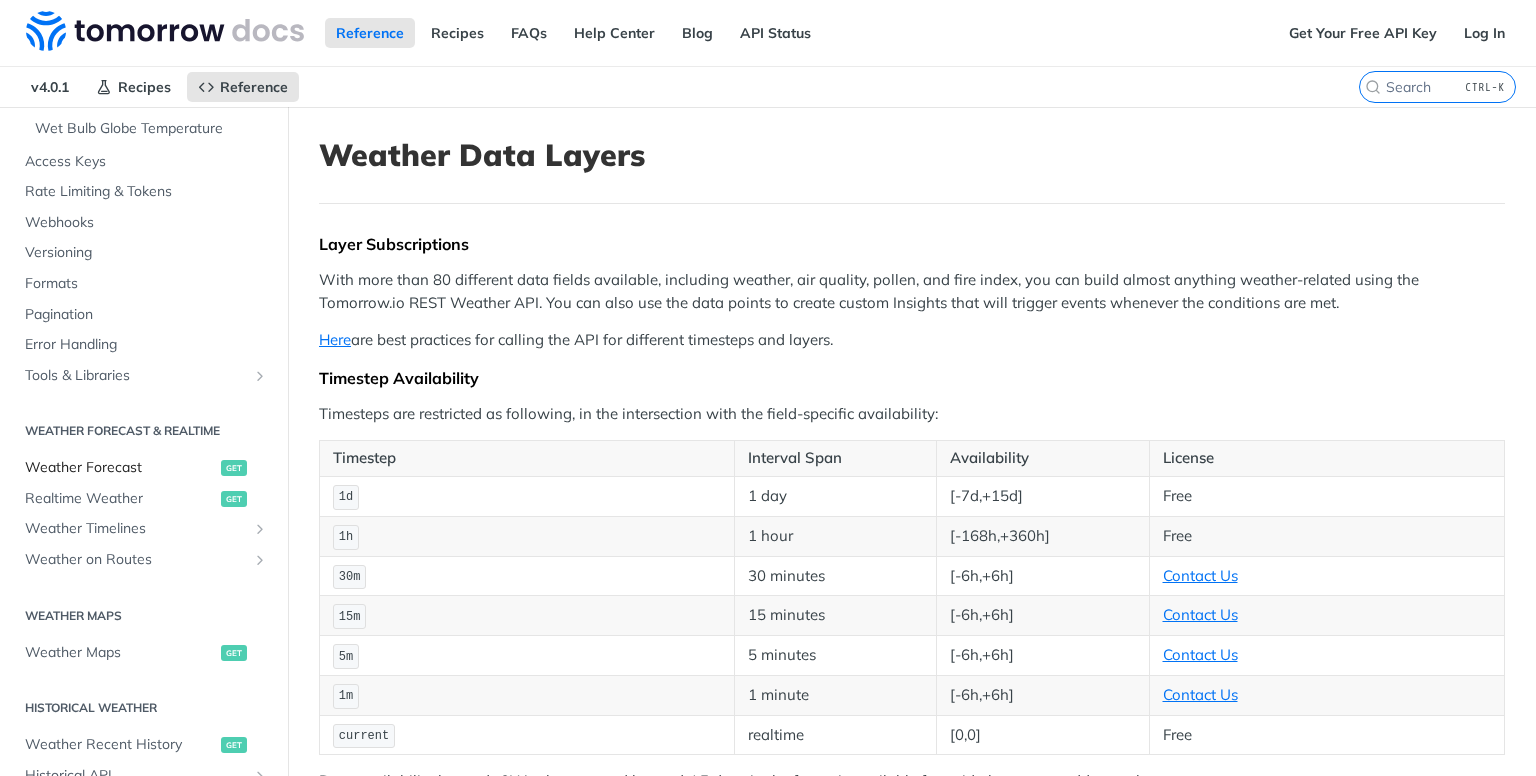 click on "Weather Forecast" at bounding box center [120, 468] 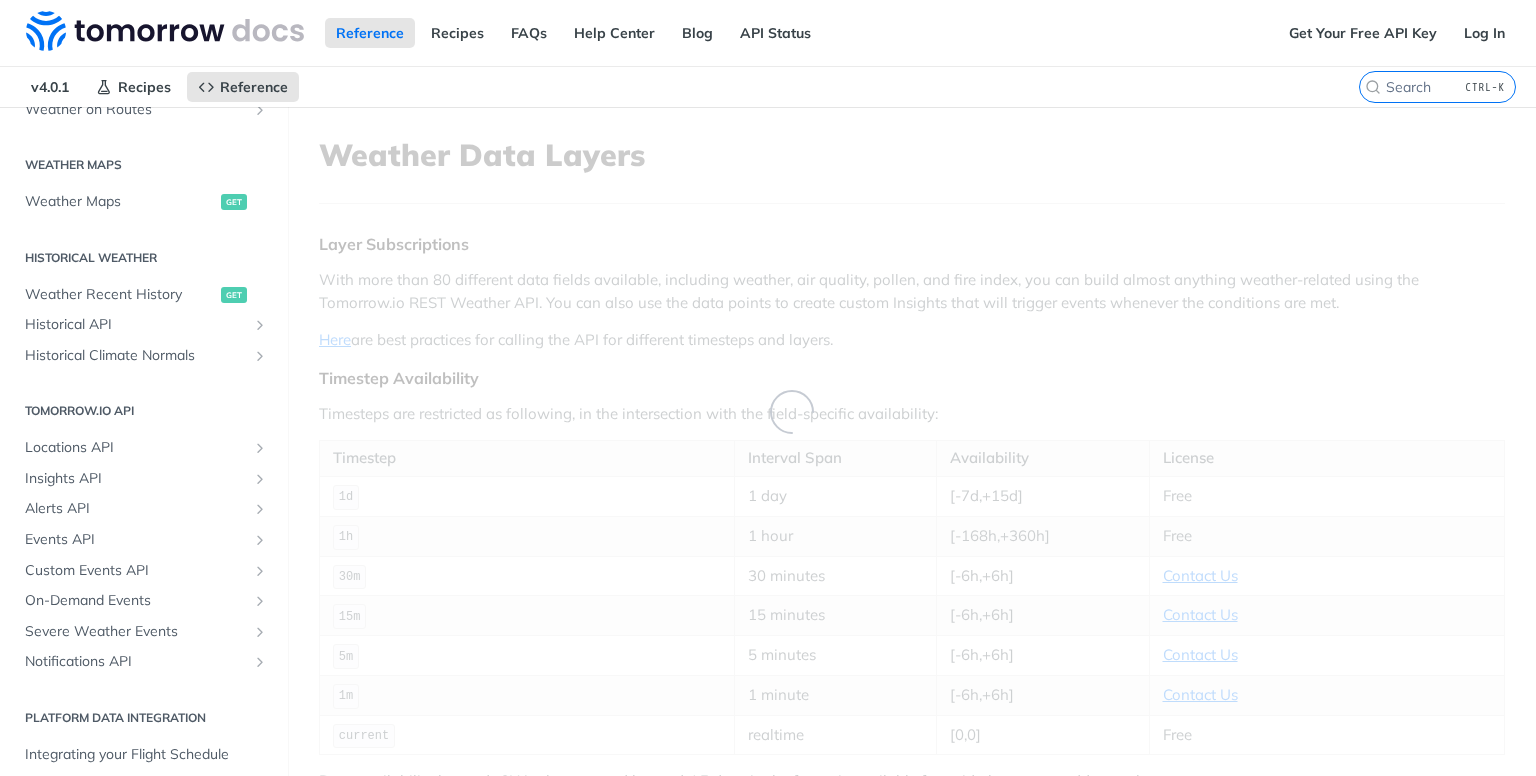scroll, scrollTop: 132, scrollLeft: 0, axis: vertical 